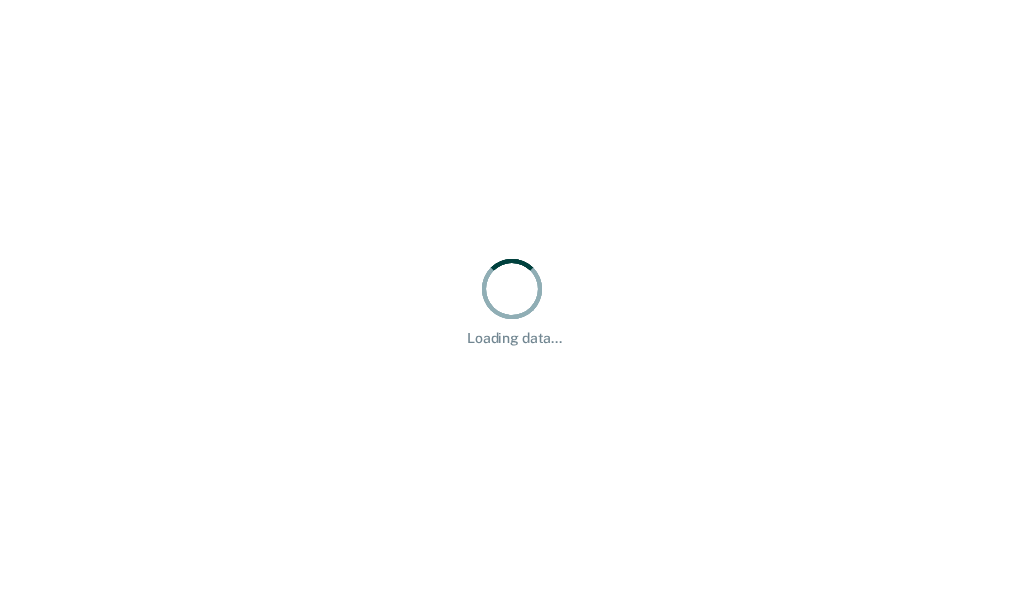 scroll, scrollTop: 0, scrollLeft: 0, axis: both 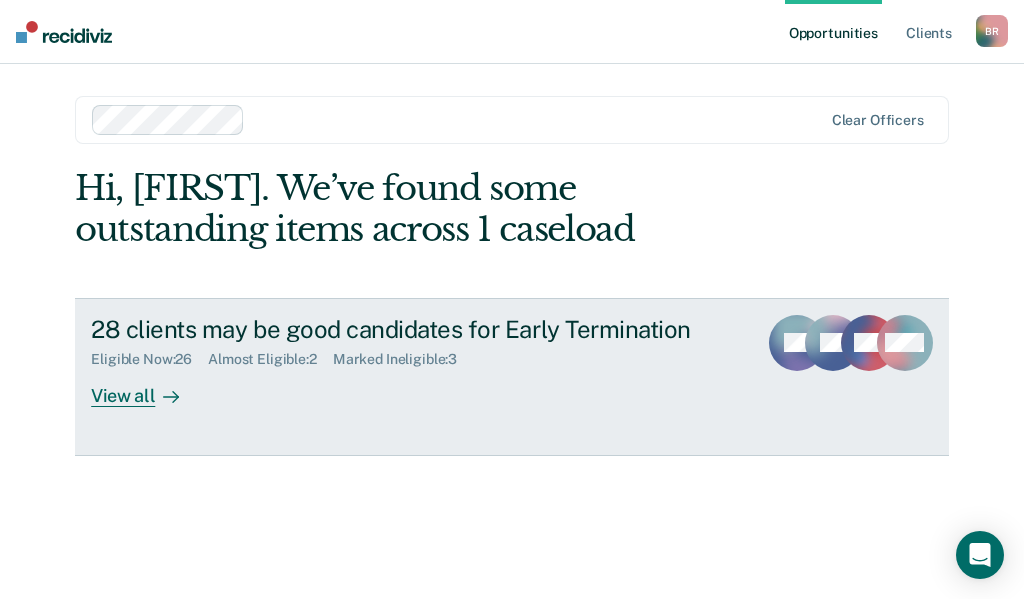 click on "View all" at bounding box center (147, 387) 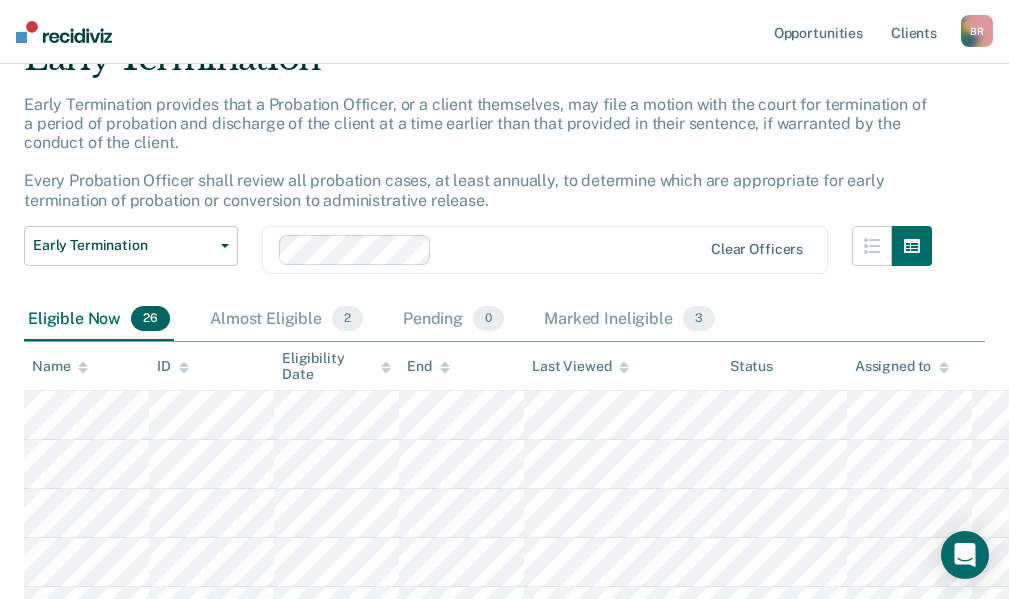 scroll, scrollTop: 200, scrollLeft: 0, axis: vertical 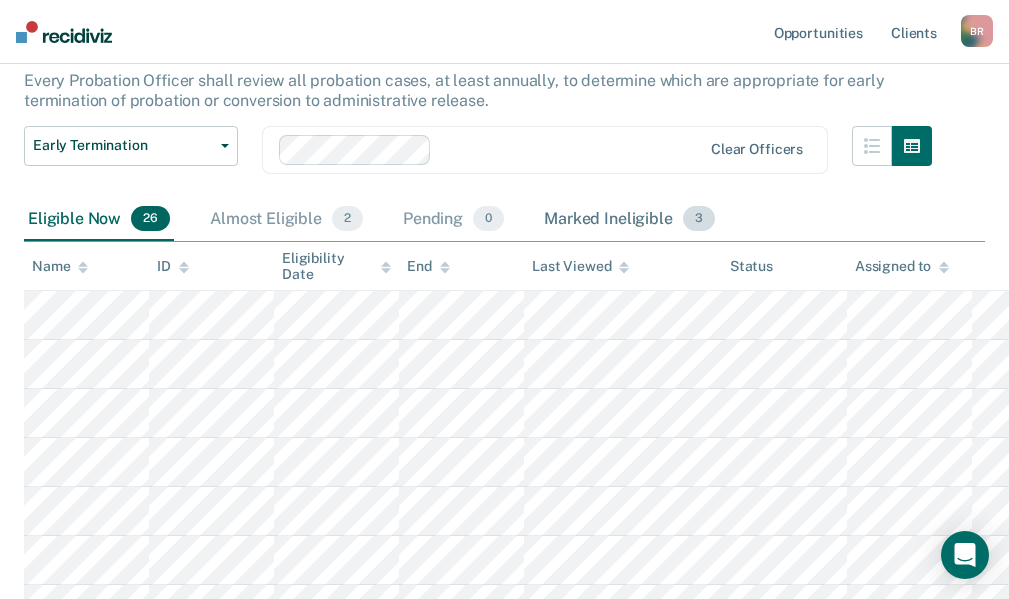 click on "Marked Ineligible 3" at bounding box center [629, 220] 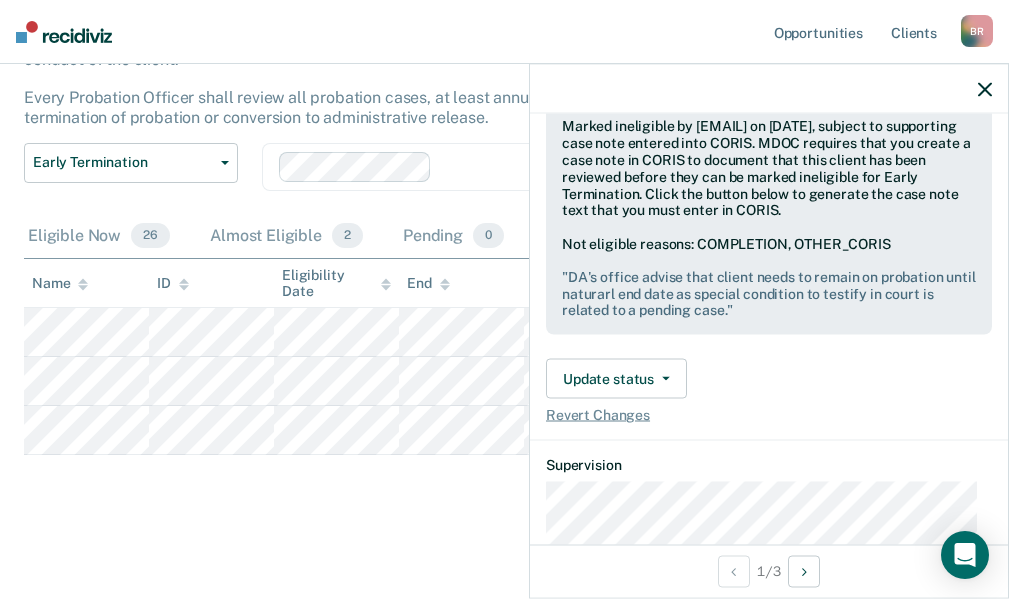 scroll, scrollTop: 400, scrollLeft: 0, axis: vertical 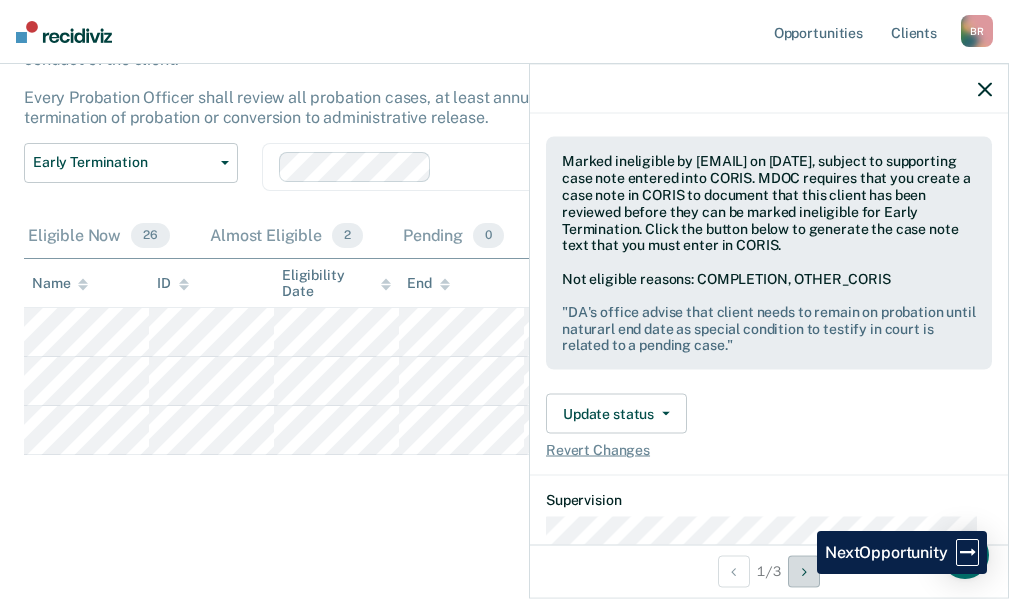 click at bounding box center [804, 571] 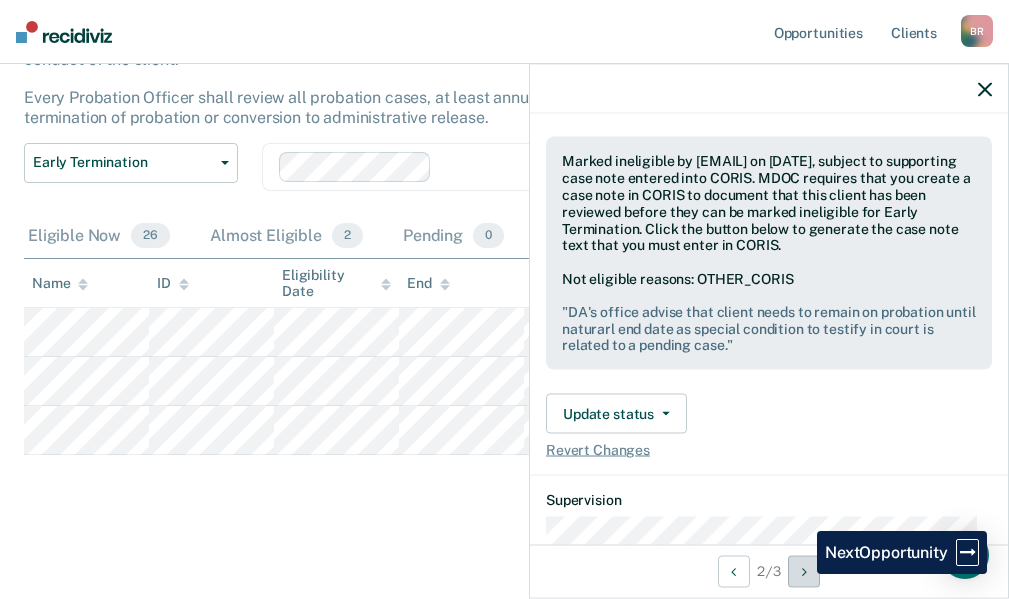 click at bounding box center (804, 571) 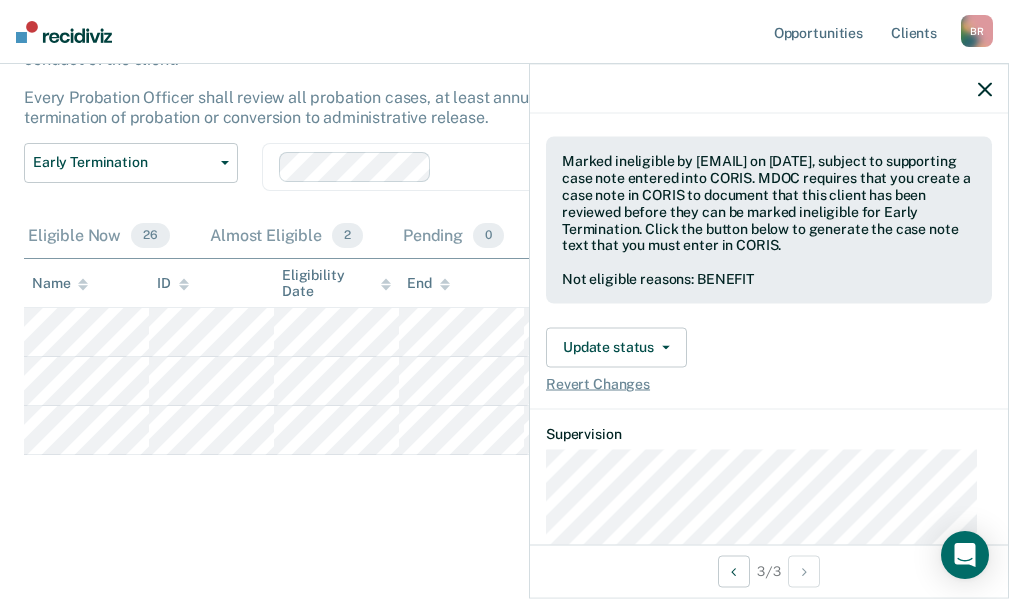 click on "Early Termination   Early Termination provides that a Probation Officer, or a client themselves, may file a motion with the court for termination of a period of probation and discharge of the client at a time earlier than that provided in their sentence, if warranted by the conduct of the client. Every Probation Officer shall review all probation cases, at least annually, to determine which are appropriate for early termination of probation or conversion to administrative release. Early Termination Early Termination Clear   officers Eligible Now 26 Almost Eligible 2 Pending 0 Marked Ineligible 3
To pick up a draggable item, press the space bar.
While dragging, use the arrow keys to move the item.
Press space again to drop the item in its new position, or press escape to cancel.
Name ID Eligibility Date End Last Viewed Status Snooze ends in Assigned to" at bounding box center (504, 258) 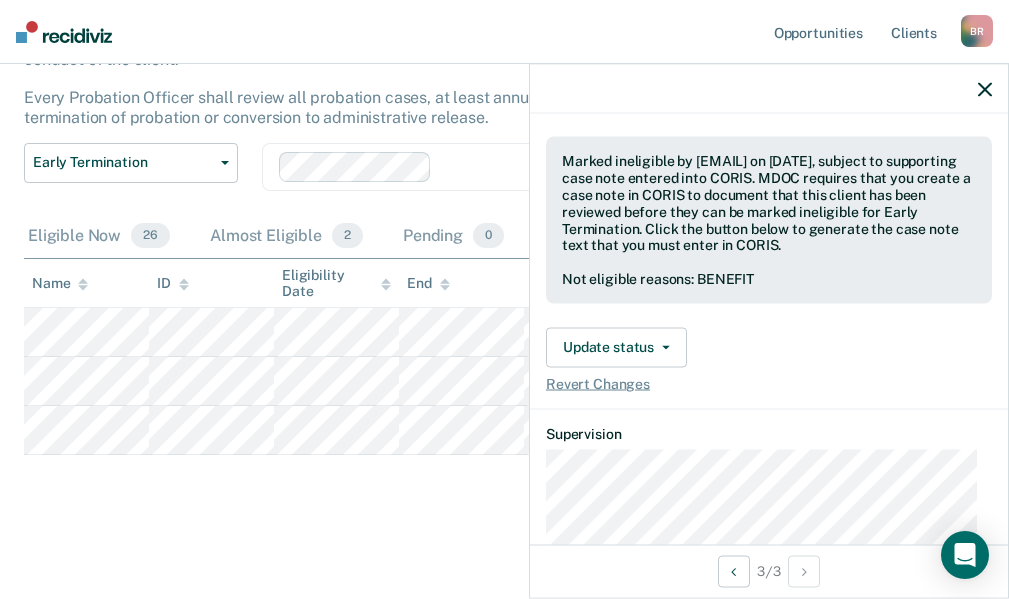 click at bounding box center (985, 89) 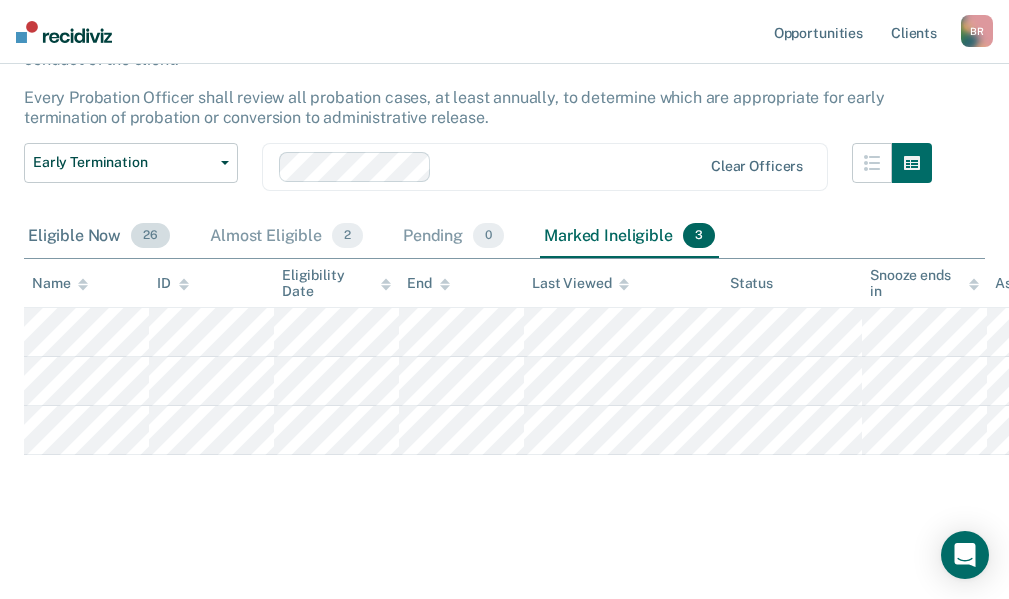 click on "Eligible Now 26" at bounding box center [99, 237] 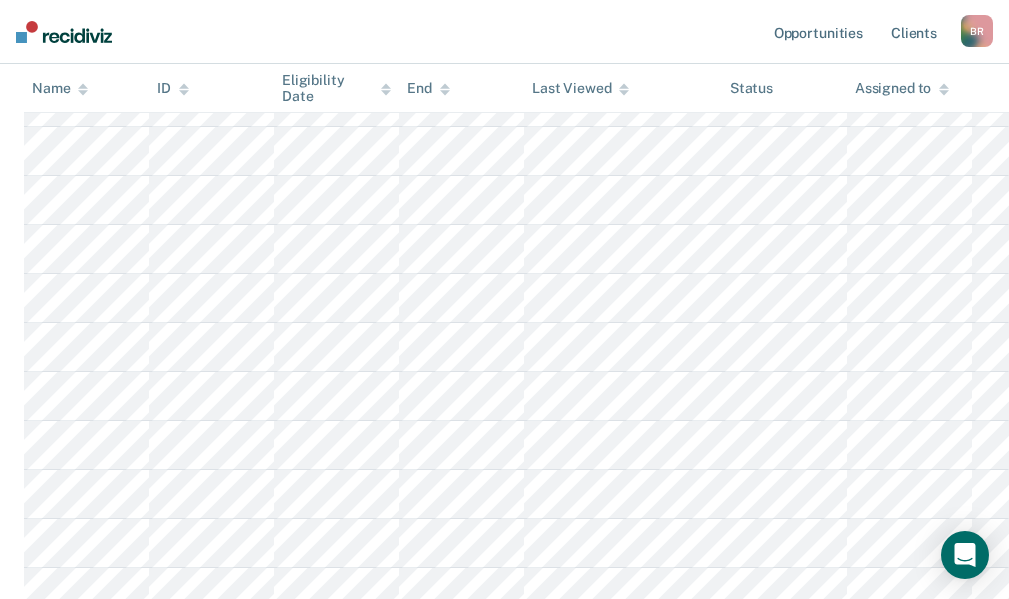 scroll, scrollTop: 983, scrollLeft: 0, axis: vertical 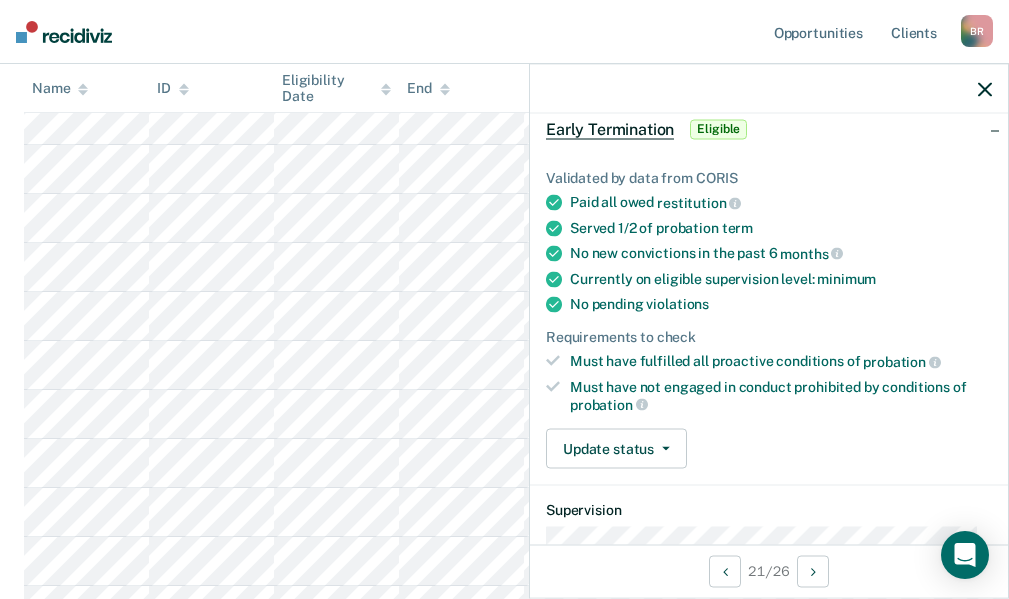 click at bounding box center [985, 89] 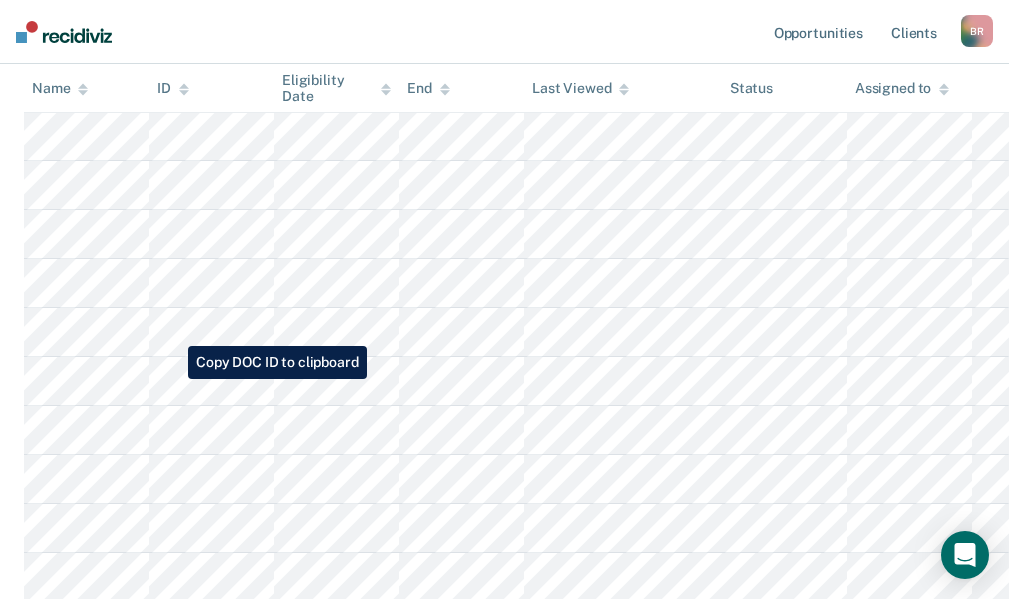 scroll, scrollTop: 283, scrollLeft: 0, axis: vertical 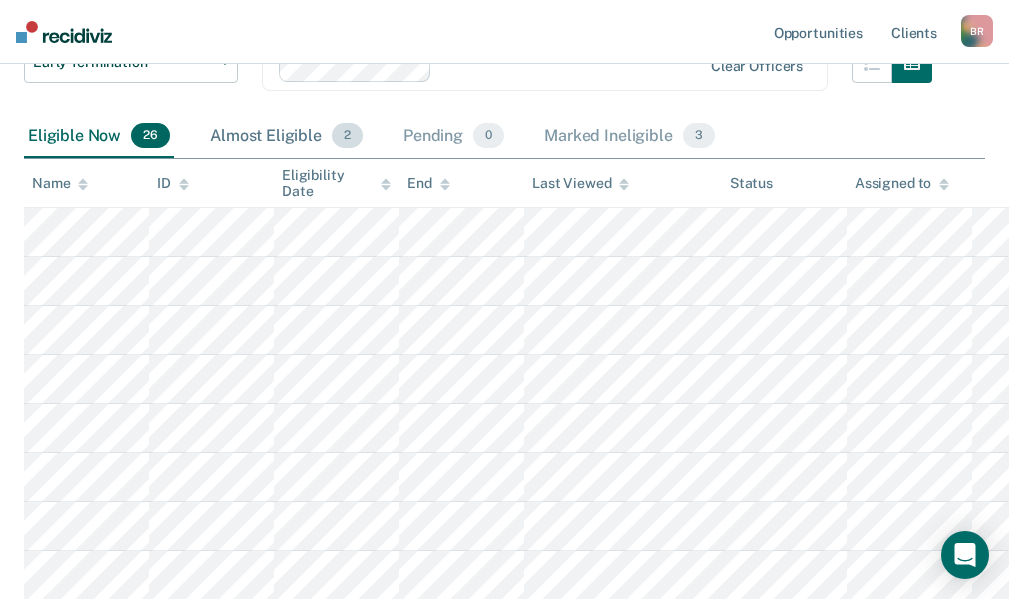 click on "Almost Eligible 2" at bounding box center (286, 137) 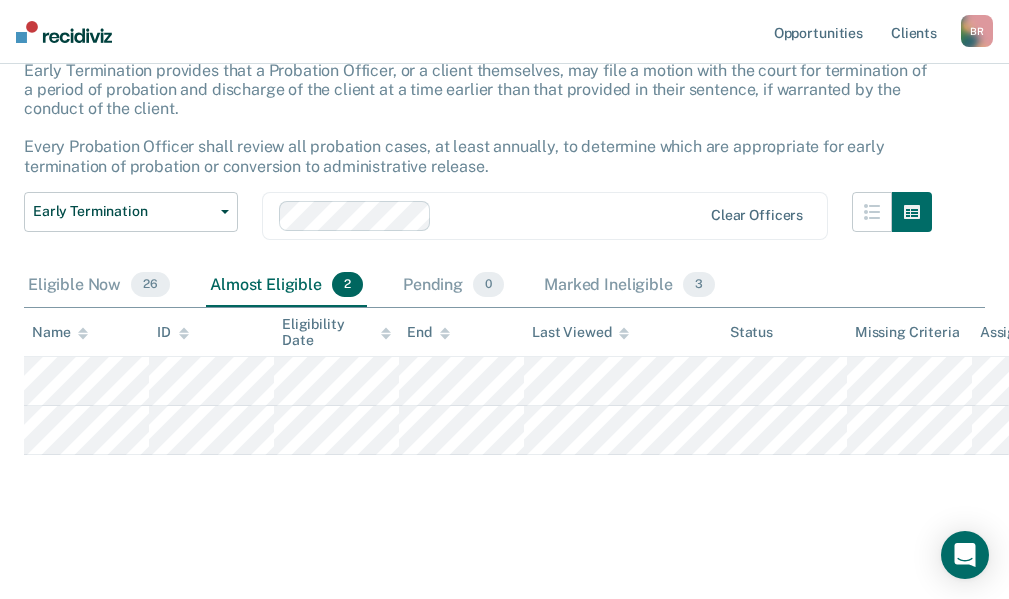 scroll, scrollTop: 172, scrollLeft: 0, axis: vertical 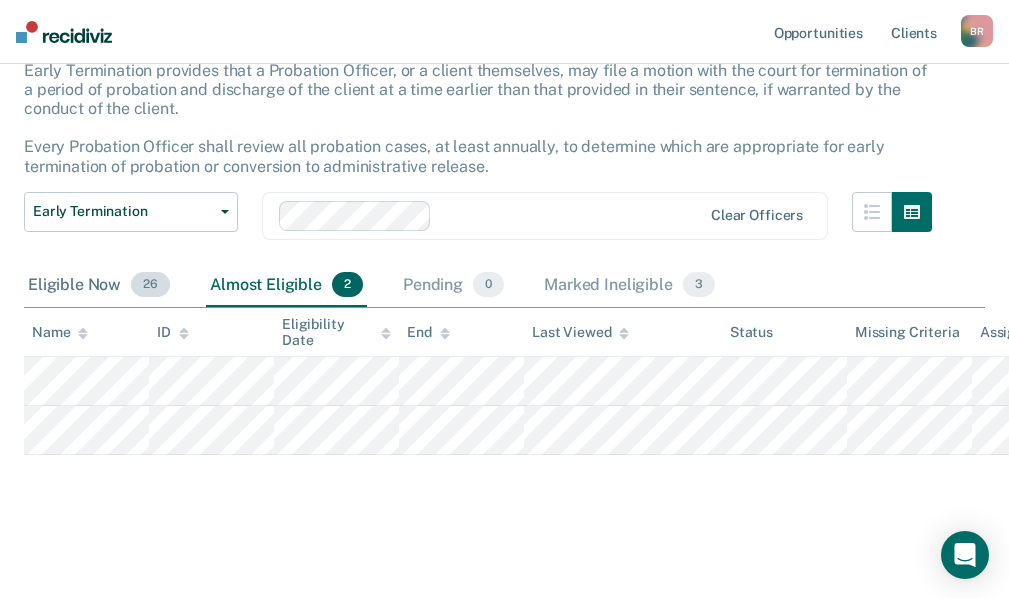 click on "Eligible Now 26" at bounding box center (99, 286) 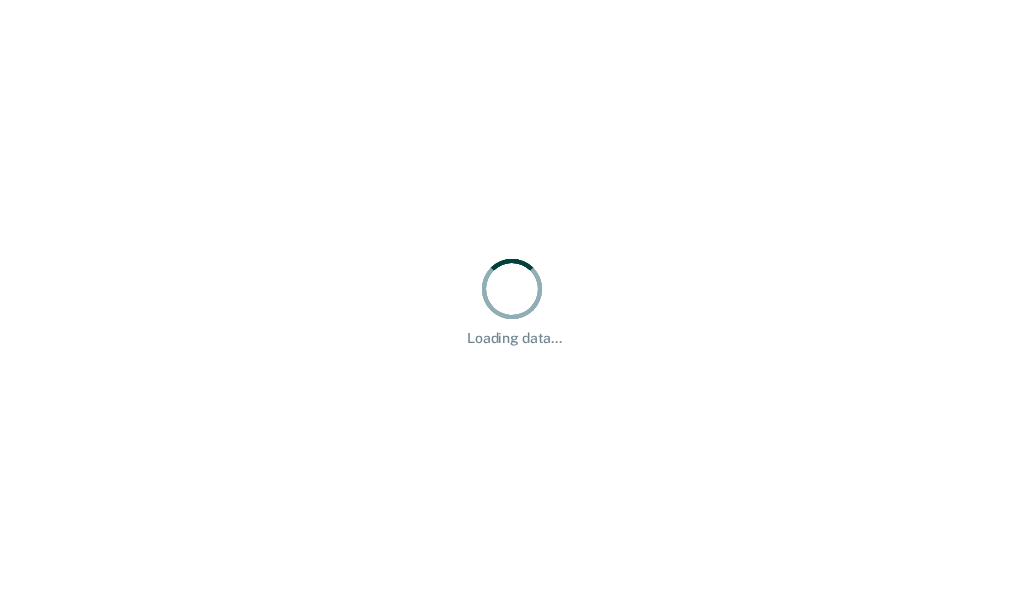 scroll, scrollTop: 0, scrollLeft: 0, axis: both 